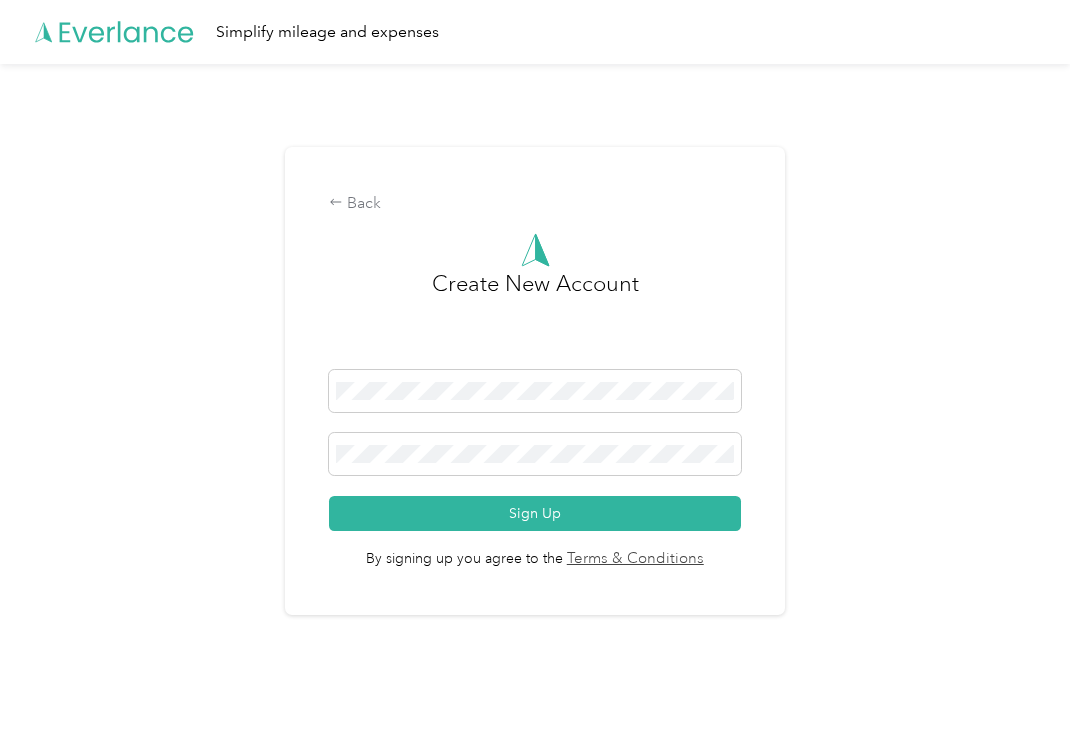 scroll, scrollTop: 0, scrollLeft: 0, axis: both 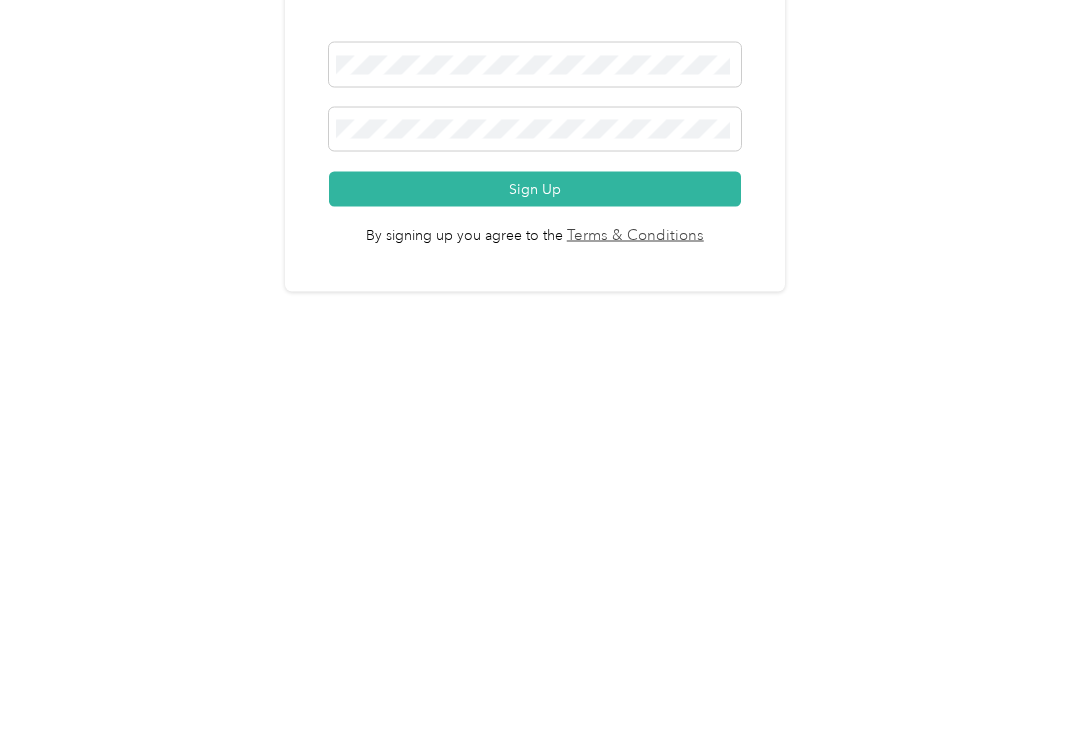 click on "Sign Up" at bounding box center [534, 514] 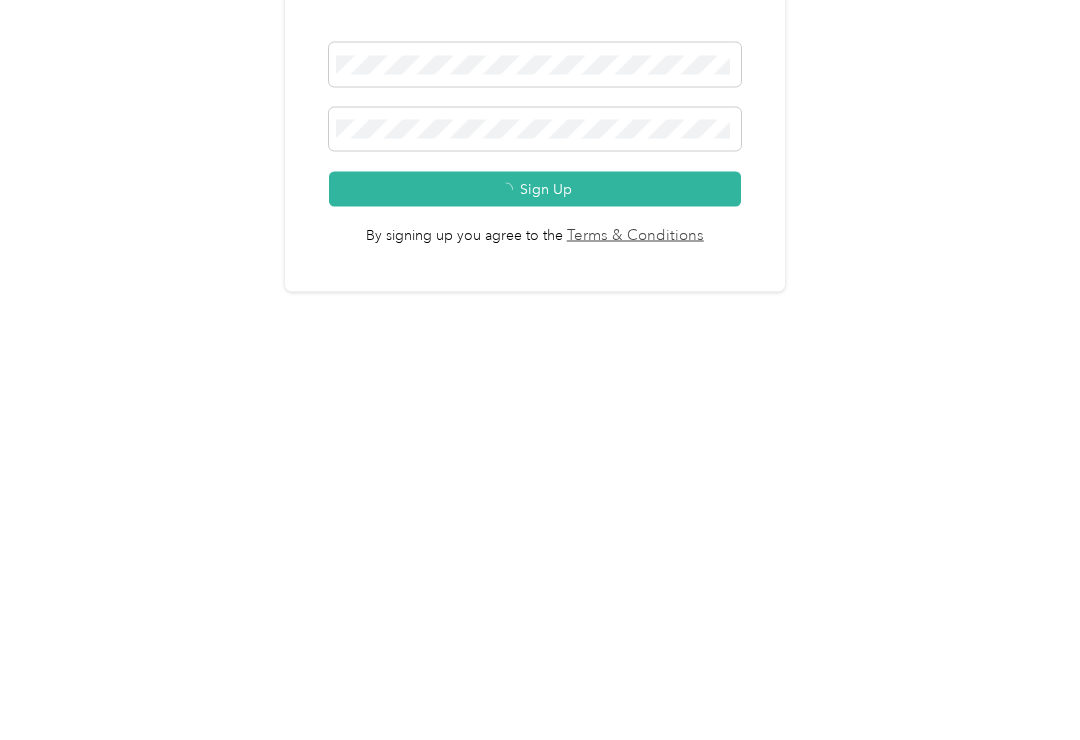scroll, scrollTop: 3, scrollLeft: 0, axis: vertical 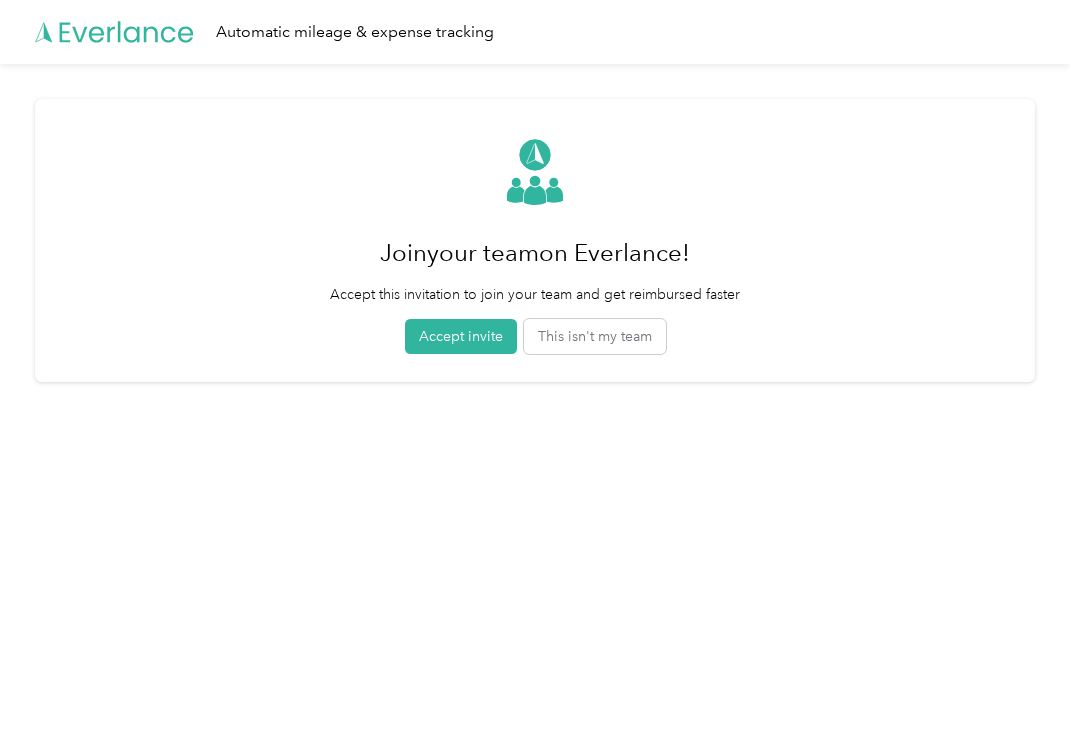 click on "Accept invite" at bounding box center [461, 336] 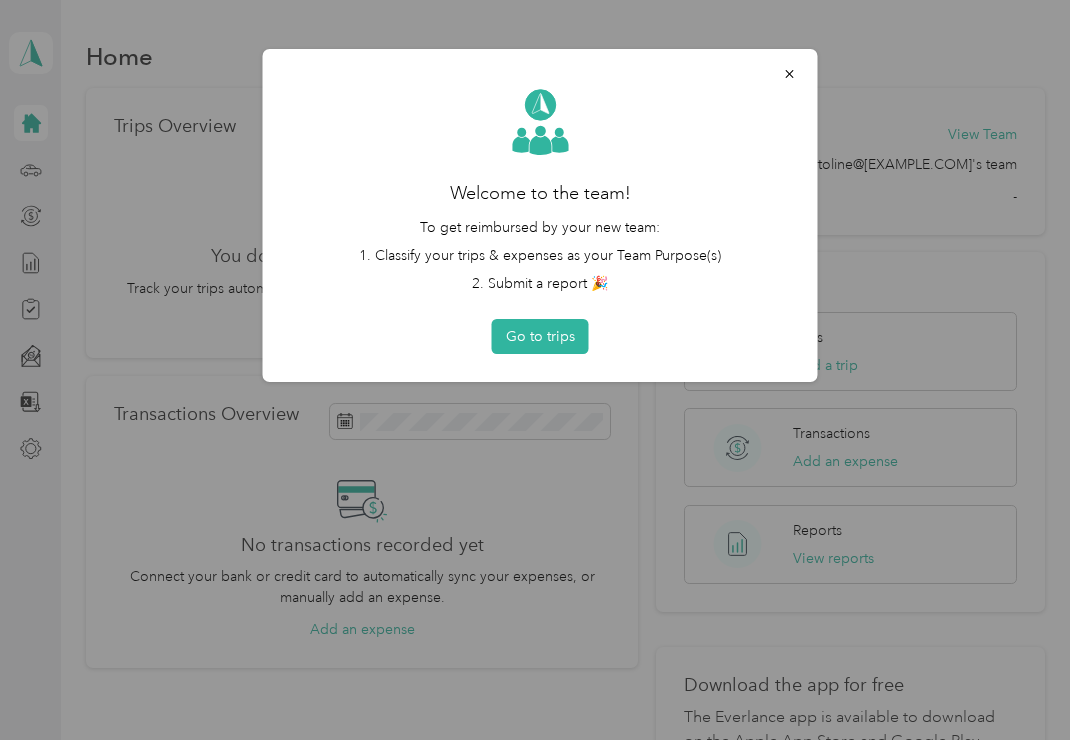 click on "Go to trips" at bounding box center [540, 336] 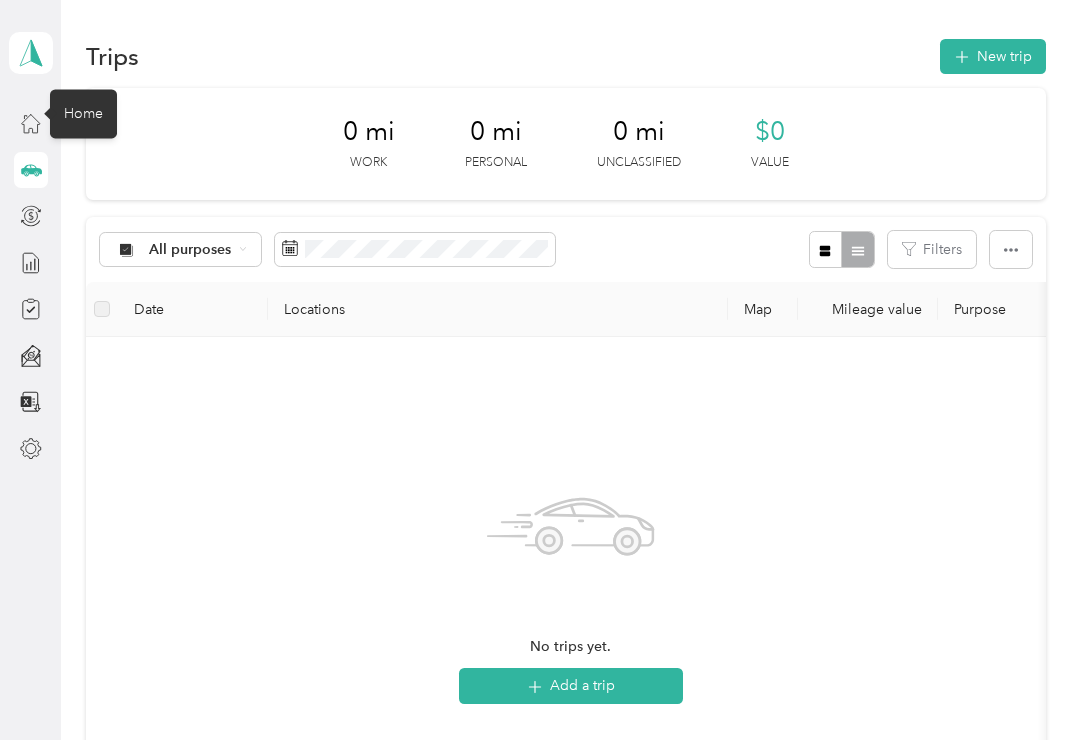 click 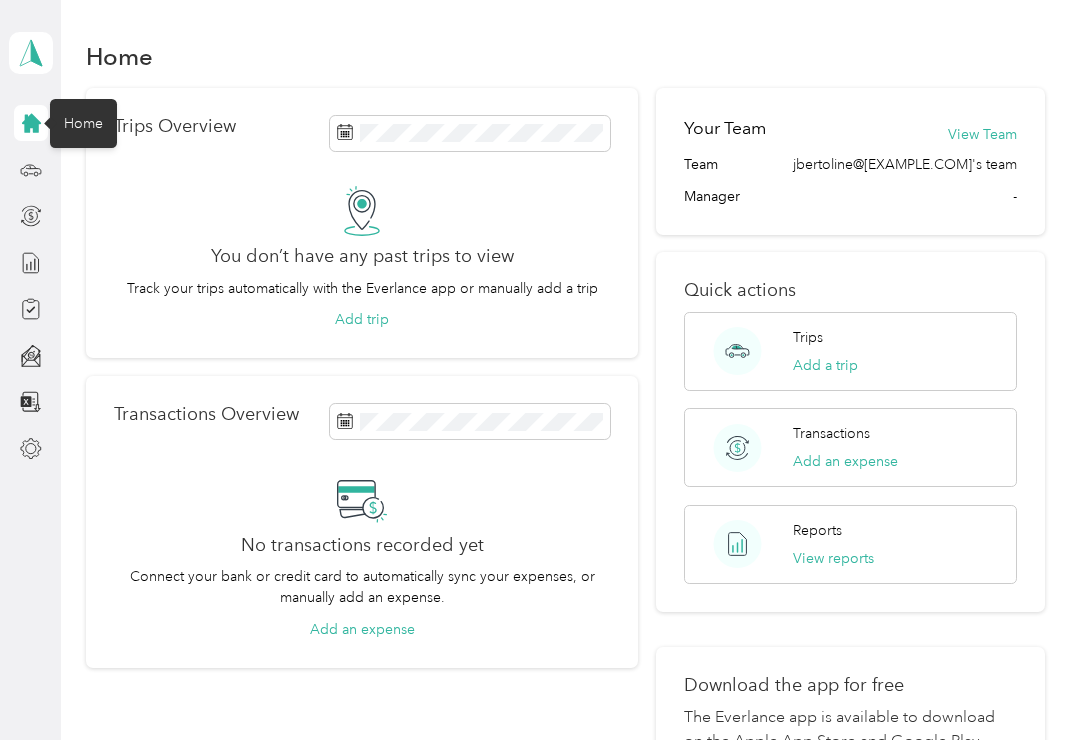 scroll, scrollTop: 0, scrollLeft: 0, axis: both 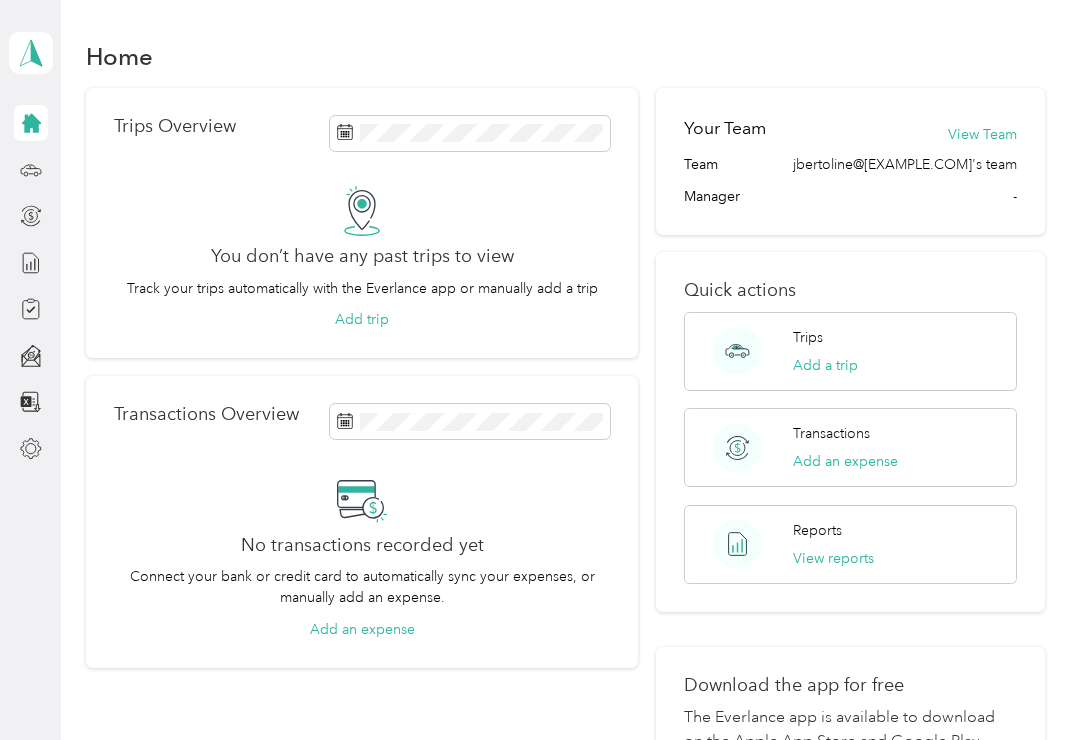 click 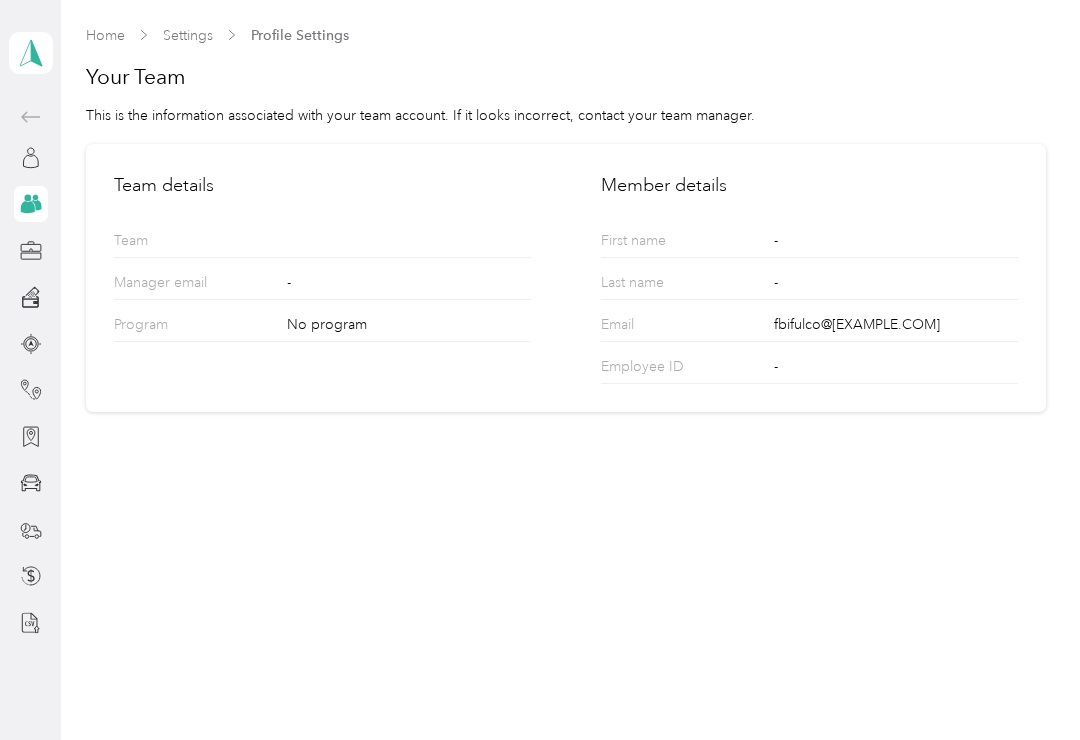 click on "Home" at bounding box center (105, 35) 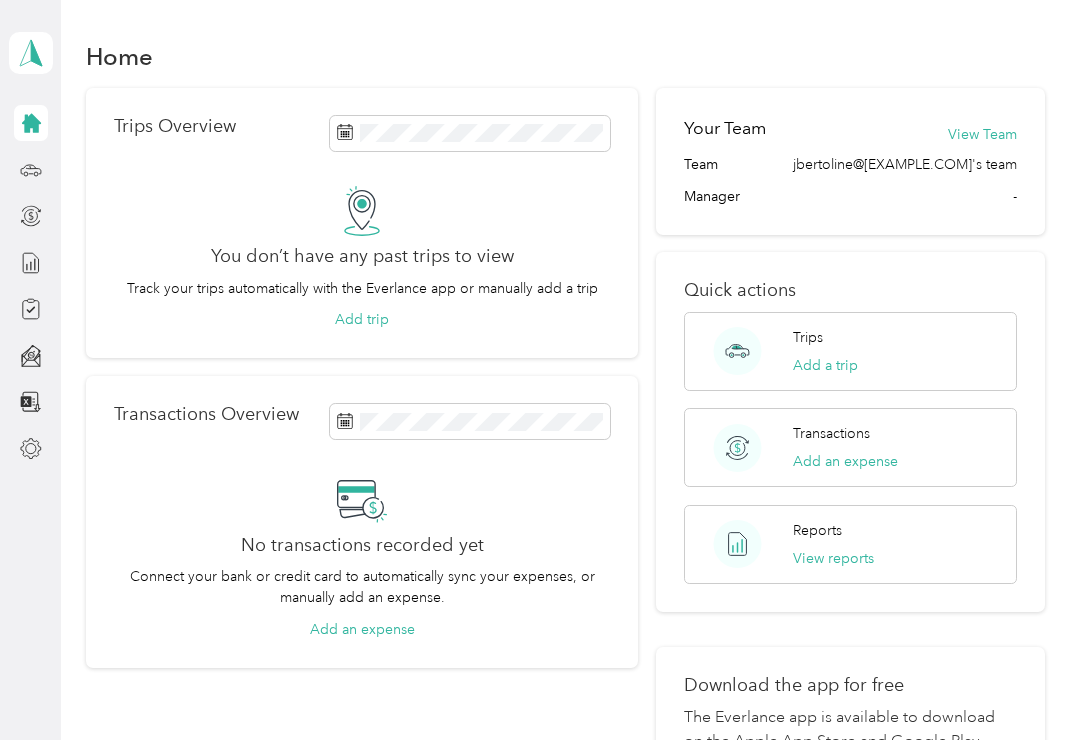 scroll, scrollTop: 0, scrollLeft: 0, axis: both 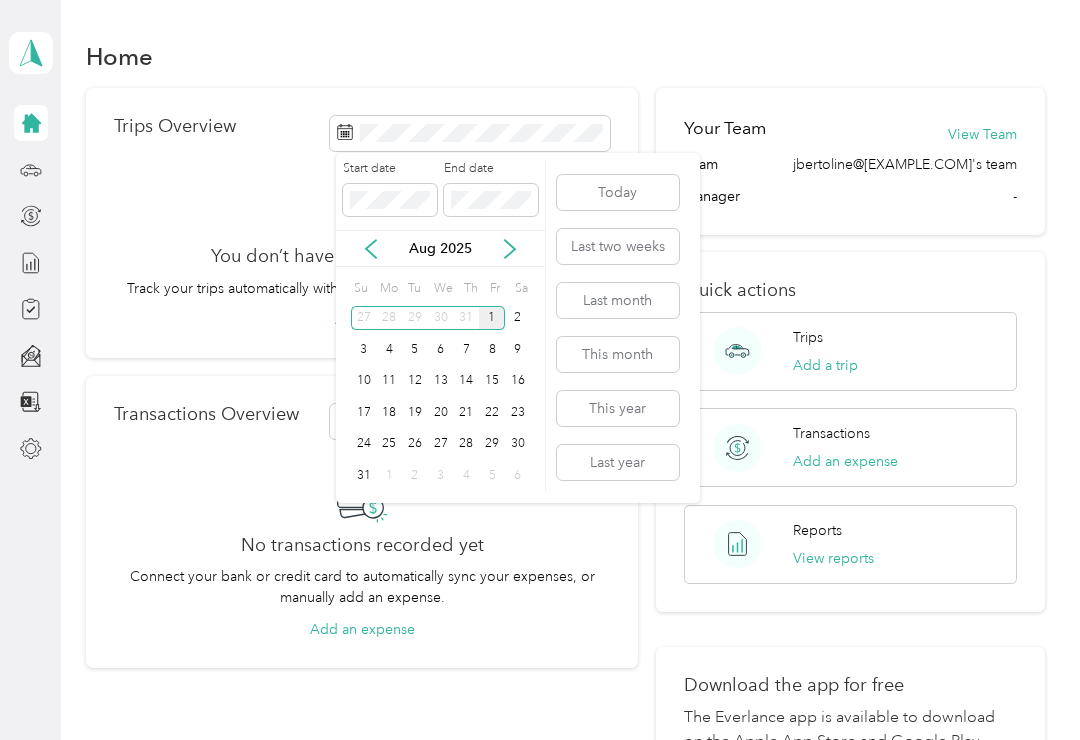 click on "You don’t have any past trips to view  Track your trips automatically with the Everlance app or manually add a trip Add trip" at bounding box center [362, 258] 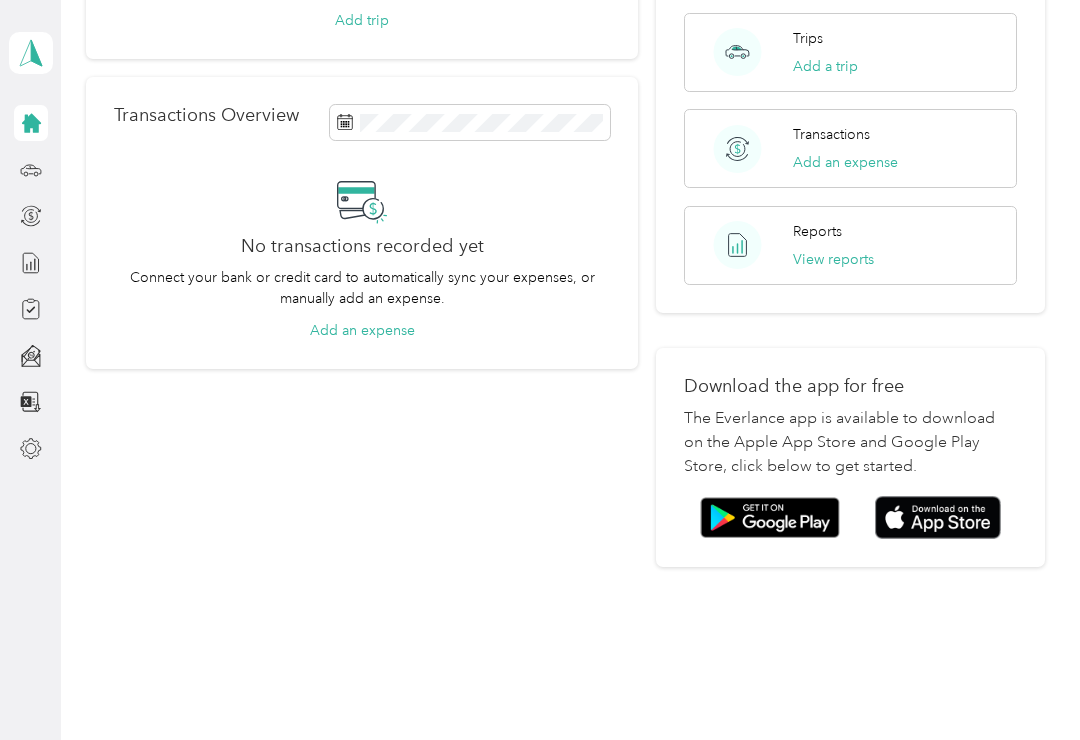 scroll, scrollTop: 298, scrollLeft: 0, axis: vertical 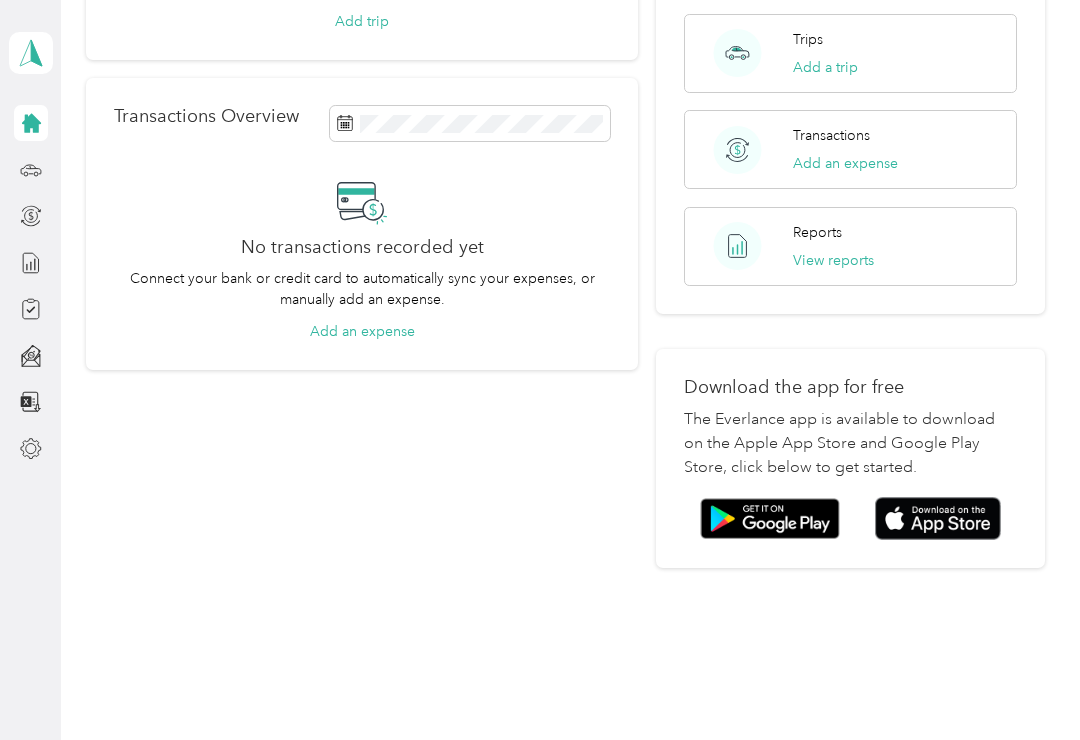 click at bounding box center (938, 518) 